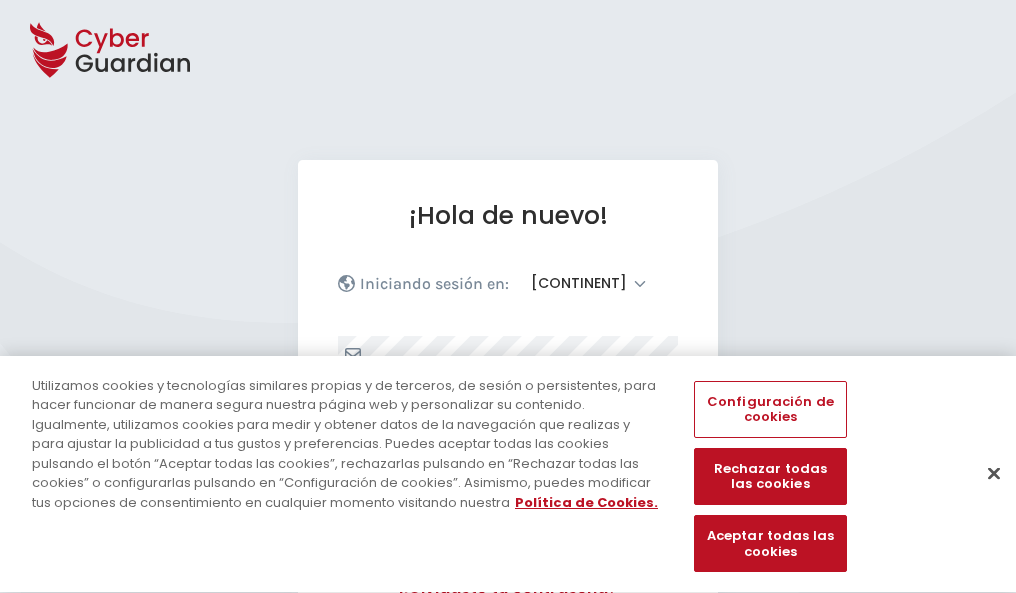 select on "América" 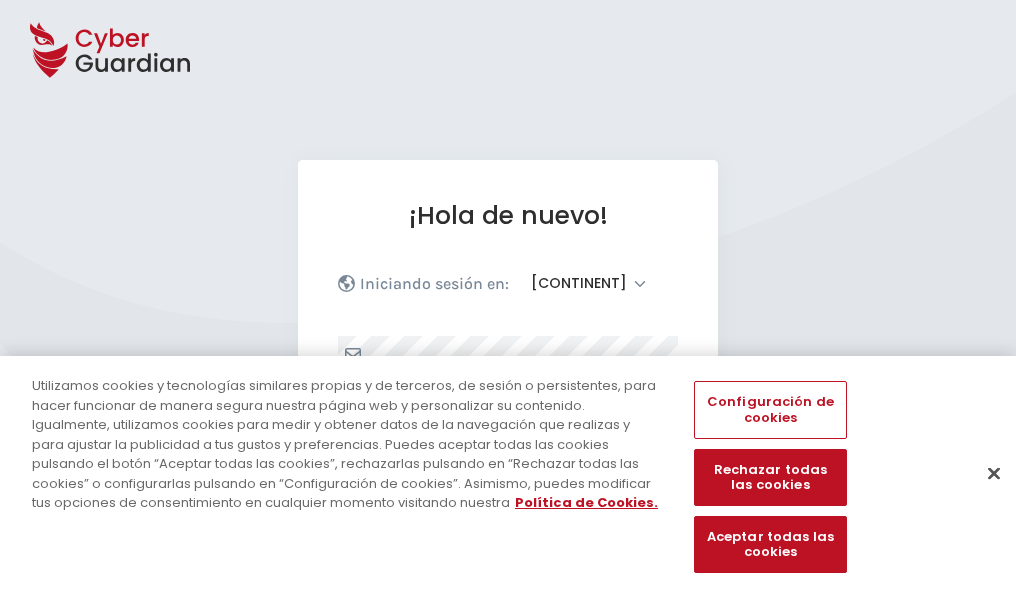 scroll, scrollTop: 0, scrollLeft: 0, axis: both 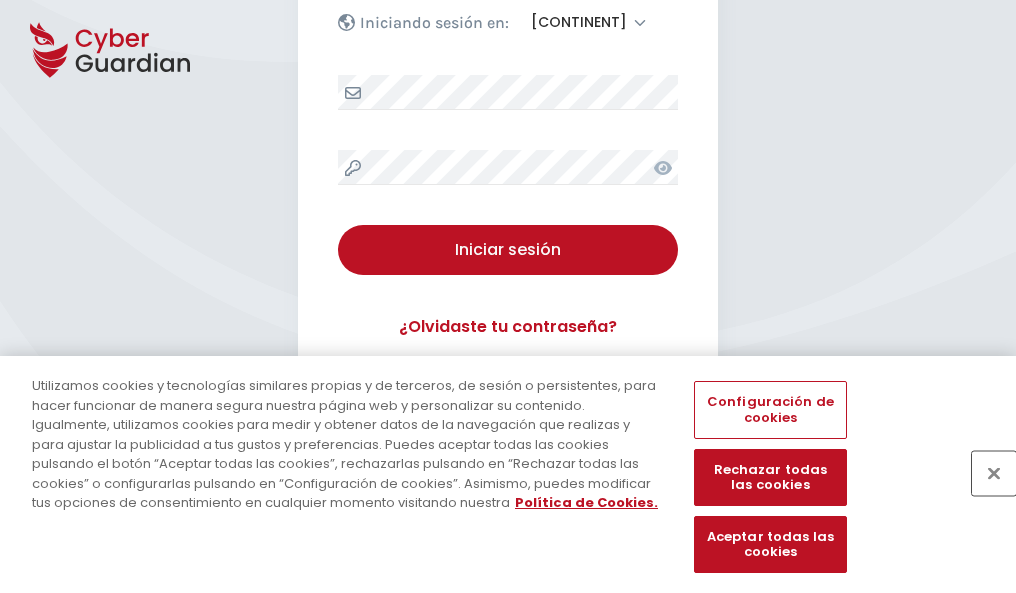 click at bounding box center [994, 473] 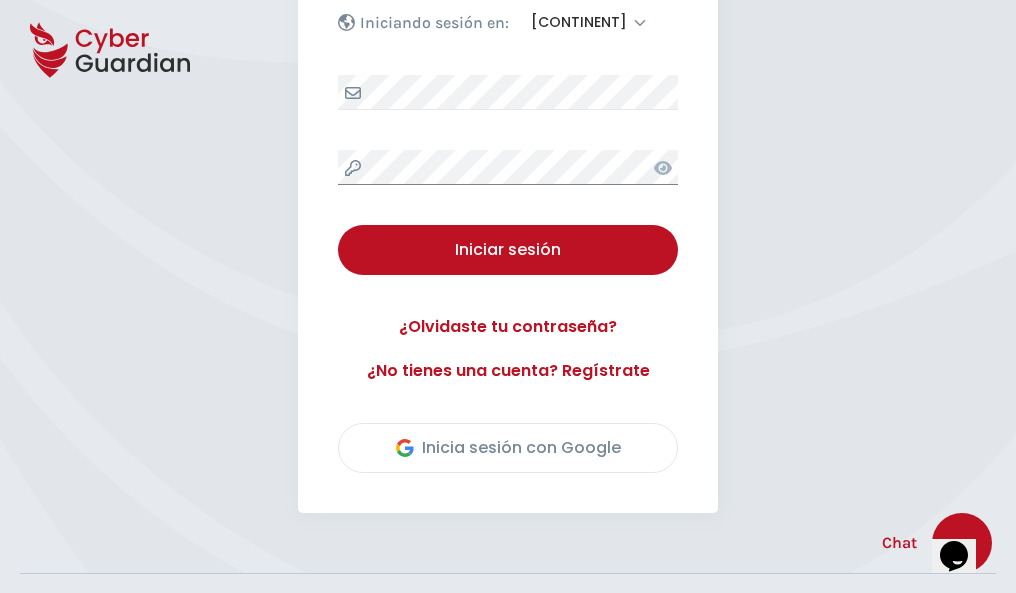scroll, scrollTop: 454, scrollLeft: 0, axis: vertical 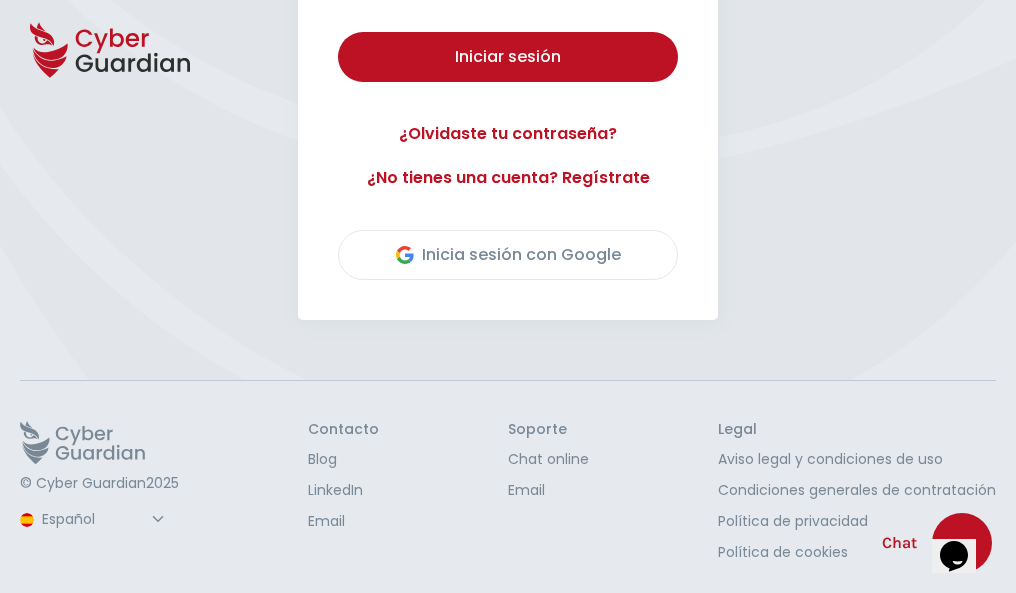 type 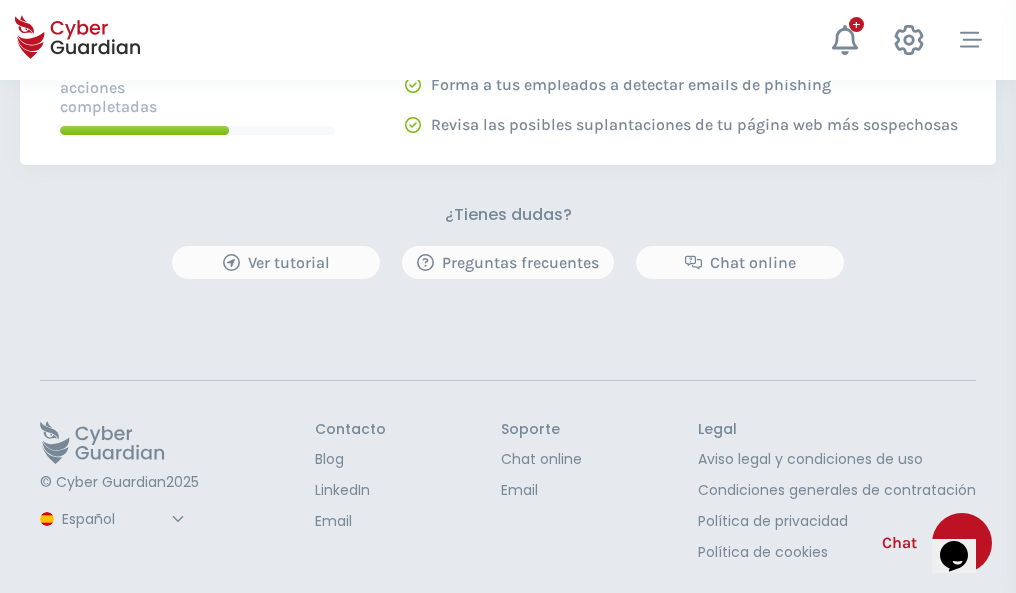 scroll, scrollTop: 0, scrollLeft: 0, axis: both 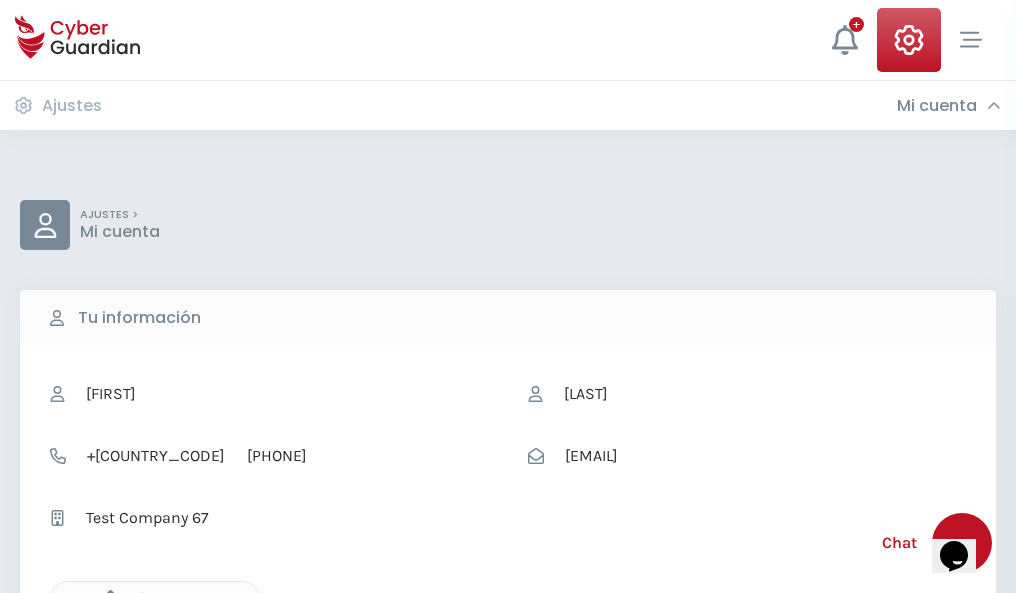 click 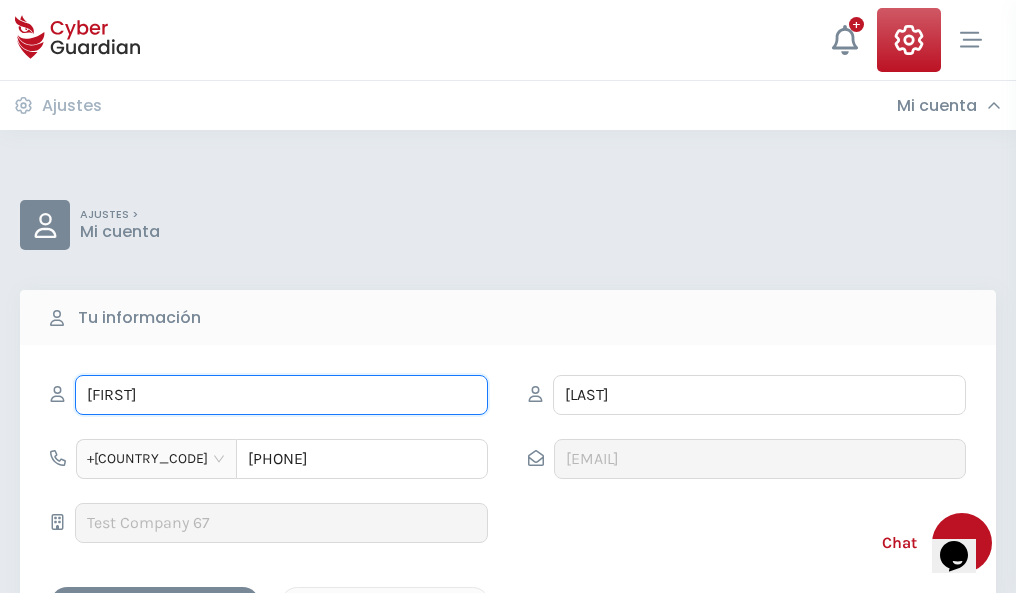 click on "ILEANA" at bounding box center [281, 395] 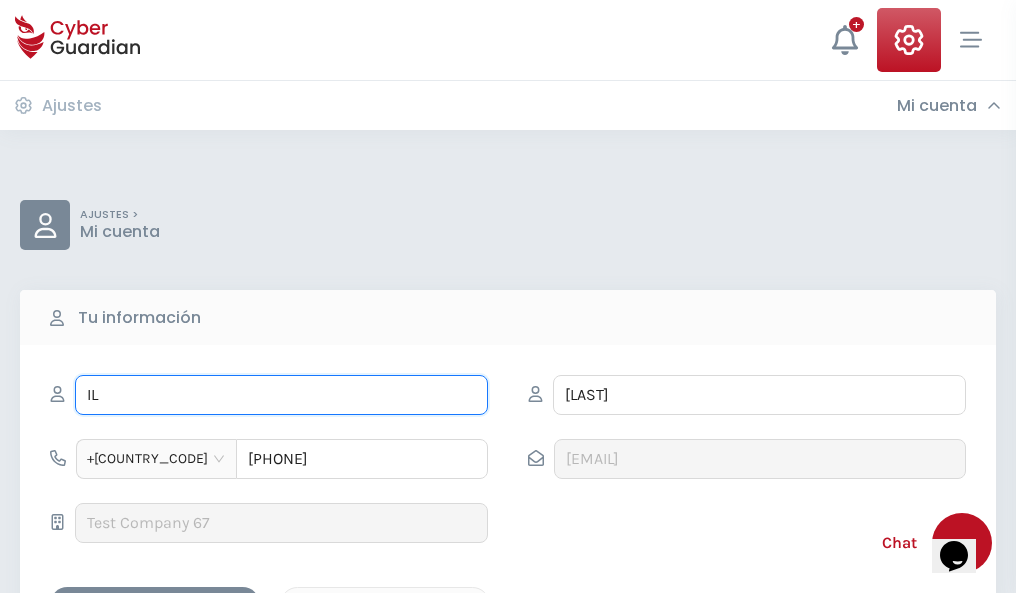 type on "I" 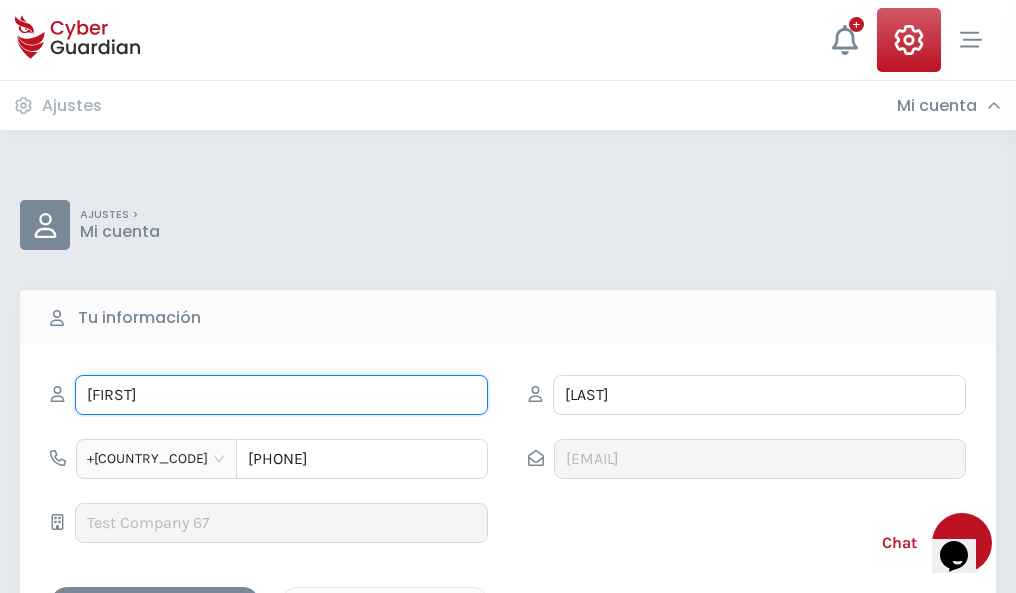 type on "Carolina" 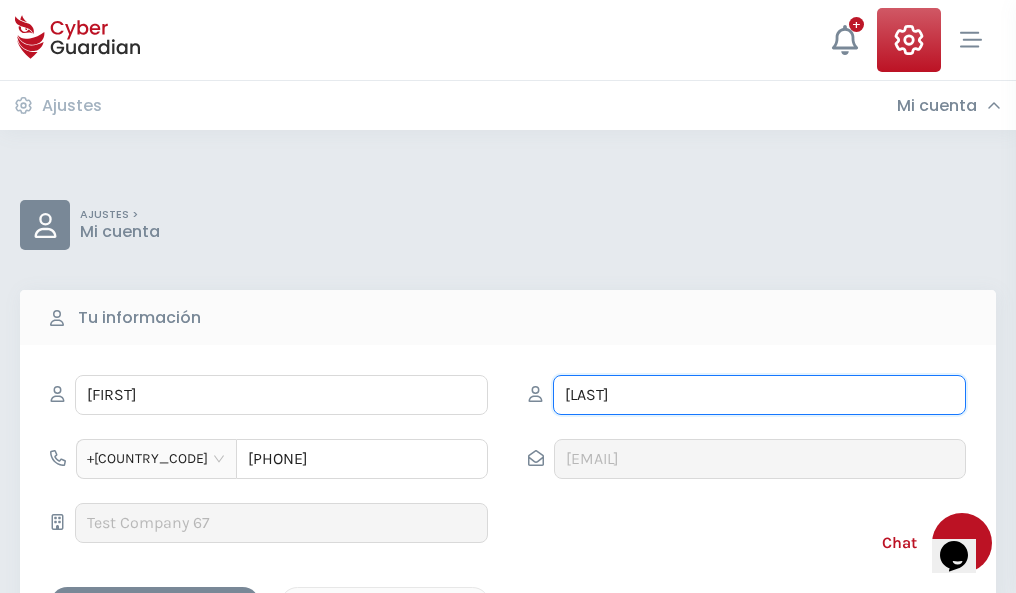 click on "CORREA" at bounding box center [759, 395] 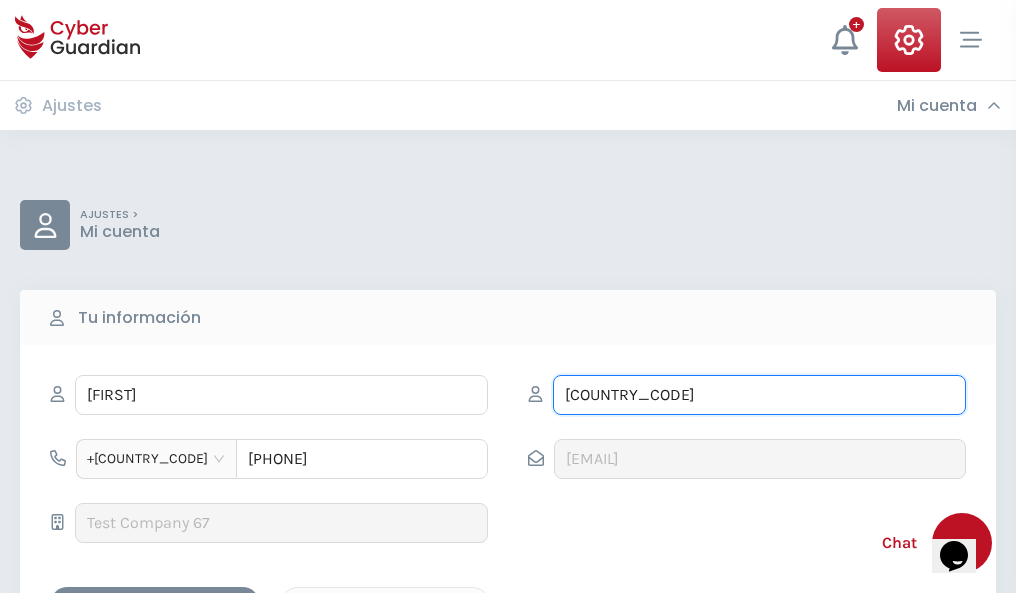 type on "C" 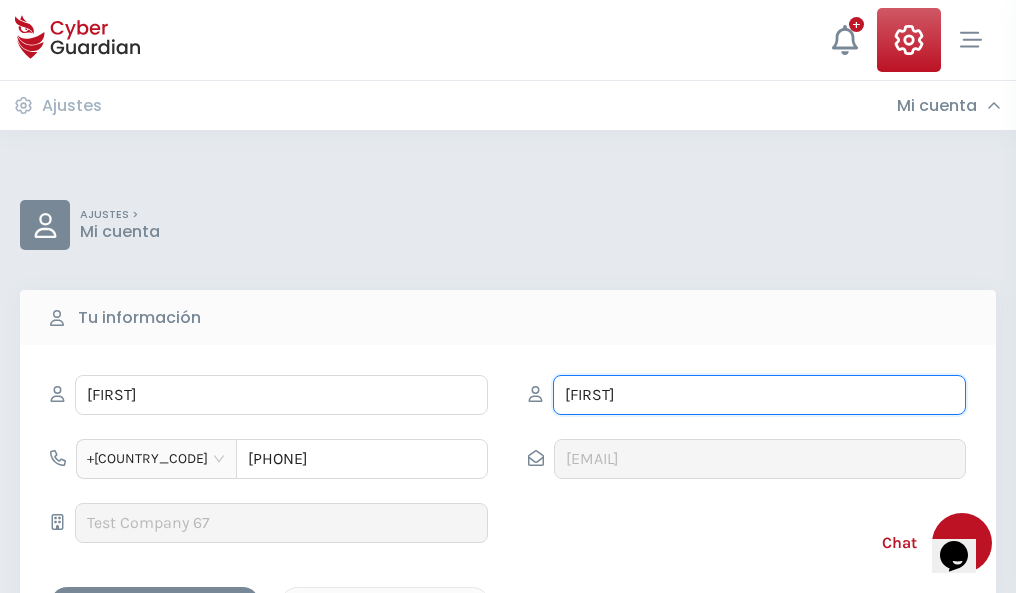 type on "Sancho" 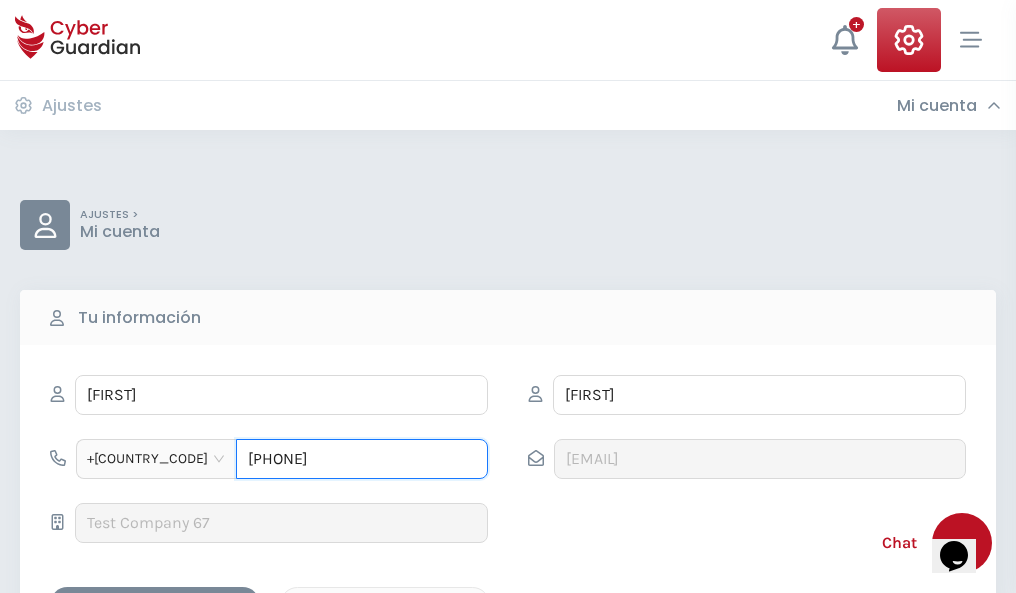 click on "1164055377" at bounding box center (362, 459) 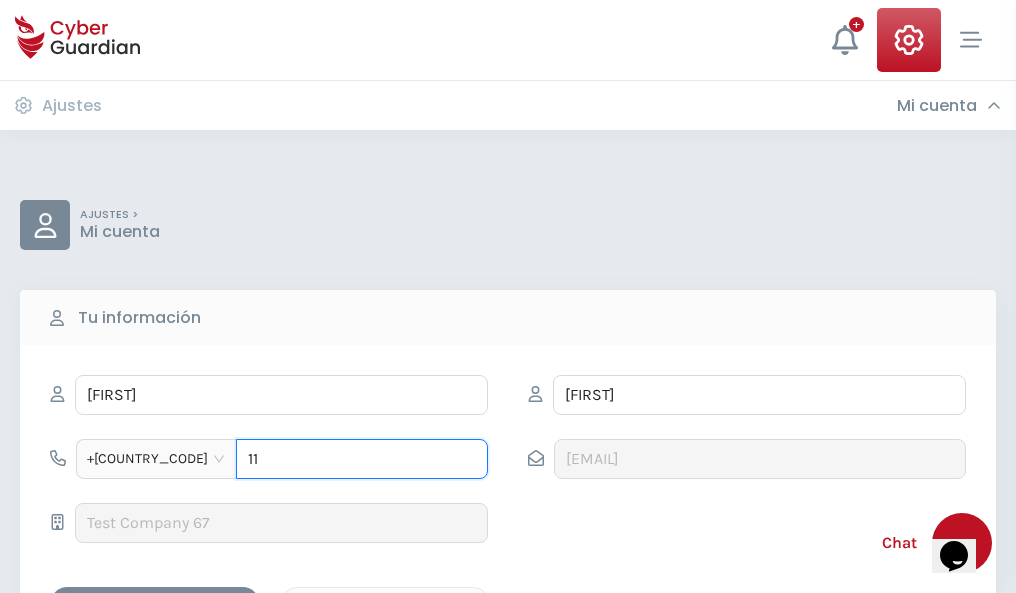 type on "1" 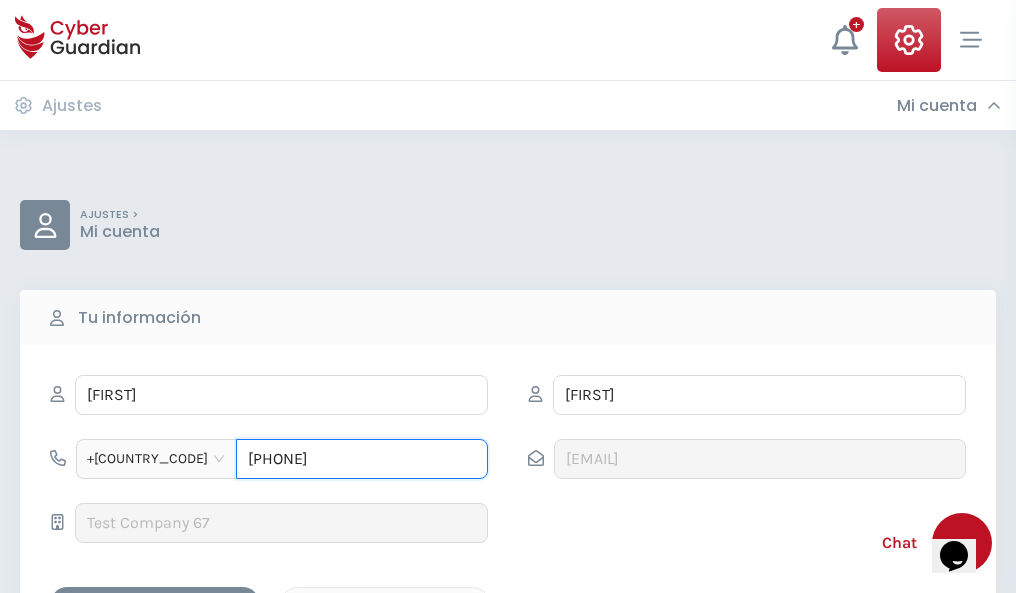 type on "4948042592" 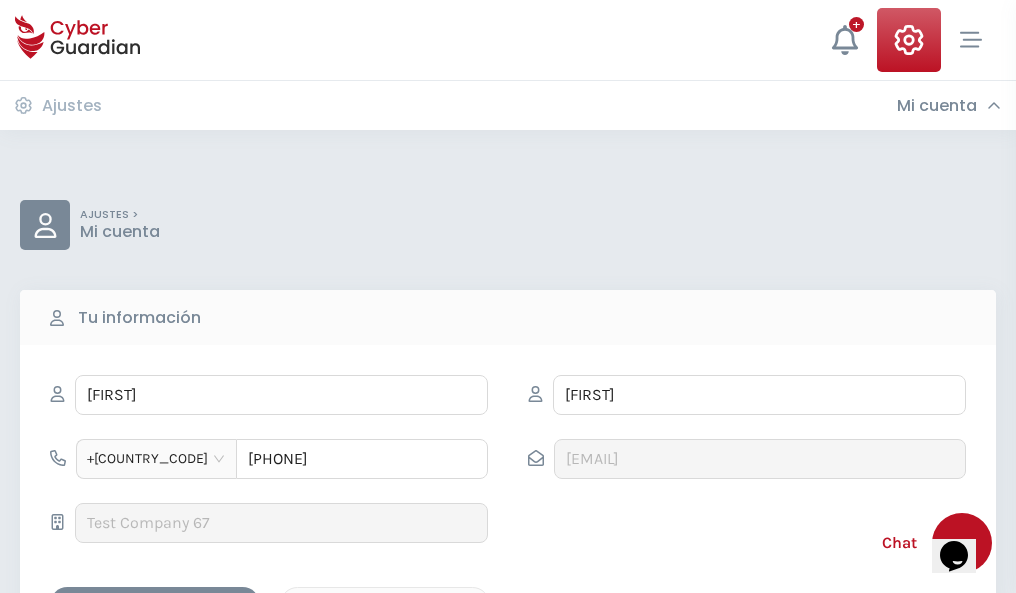 click on "Cancelar" at bounding box center (385, 604) 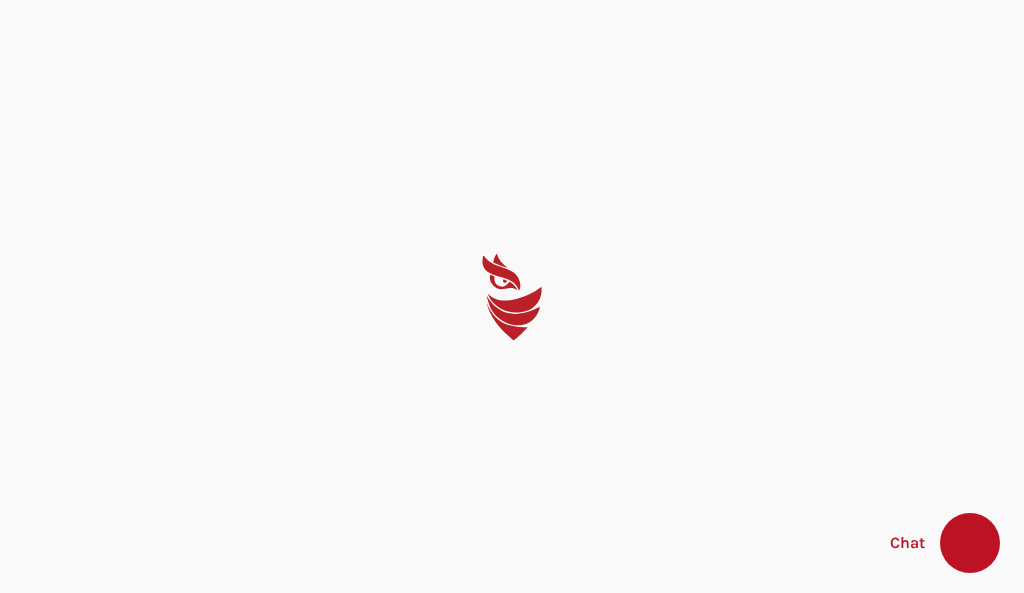 scroll, scrollTop: 0, scrollLeft: 0, axis: both 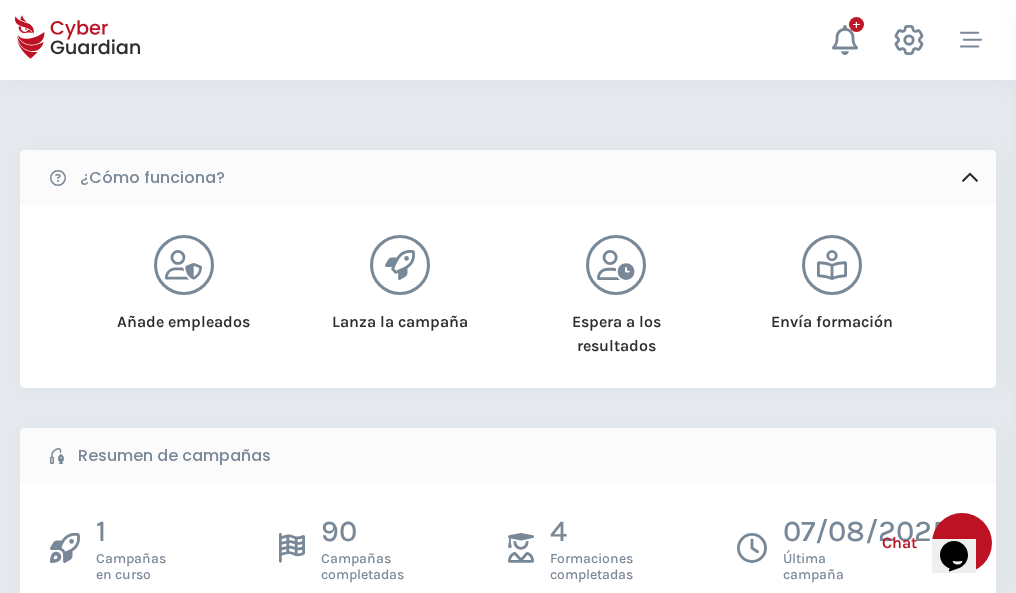 click on "Crear una campaña" at bounding box center (155, 645) 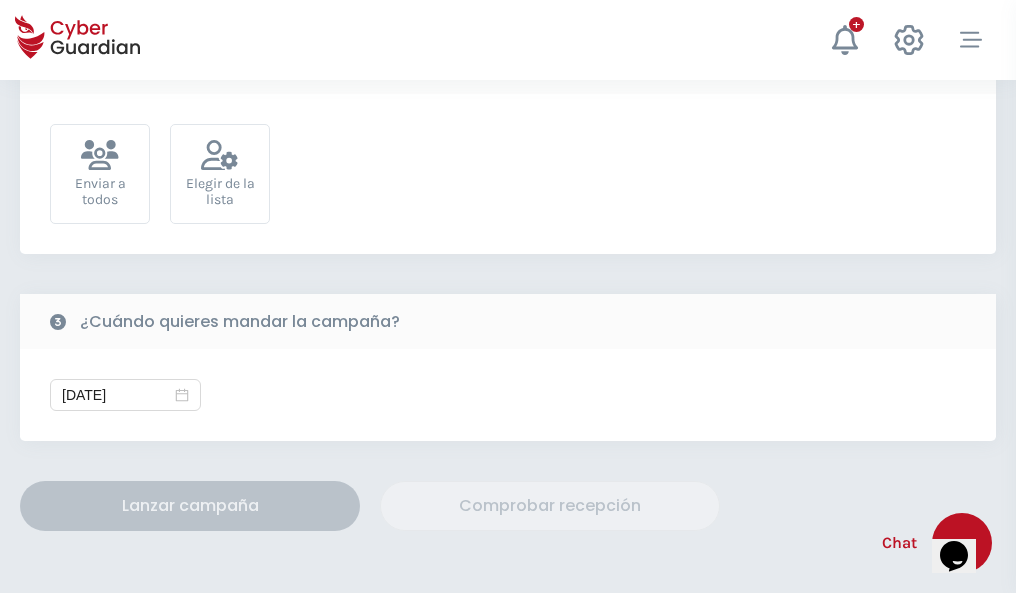 scroll, scrollTop: 732, scrollLeft: 0, axis: vertical 